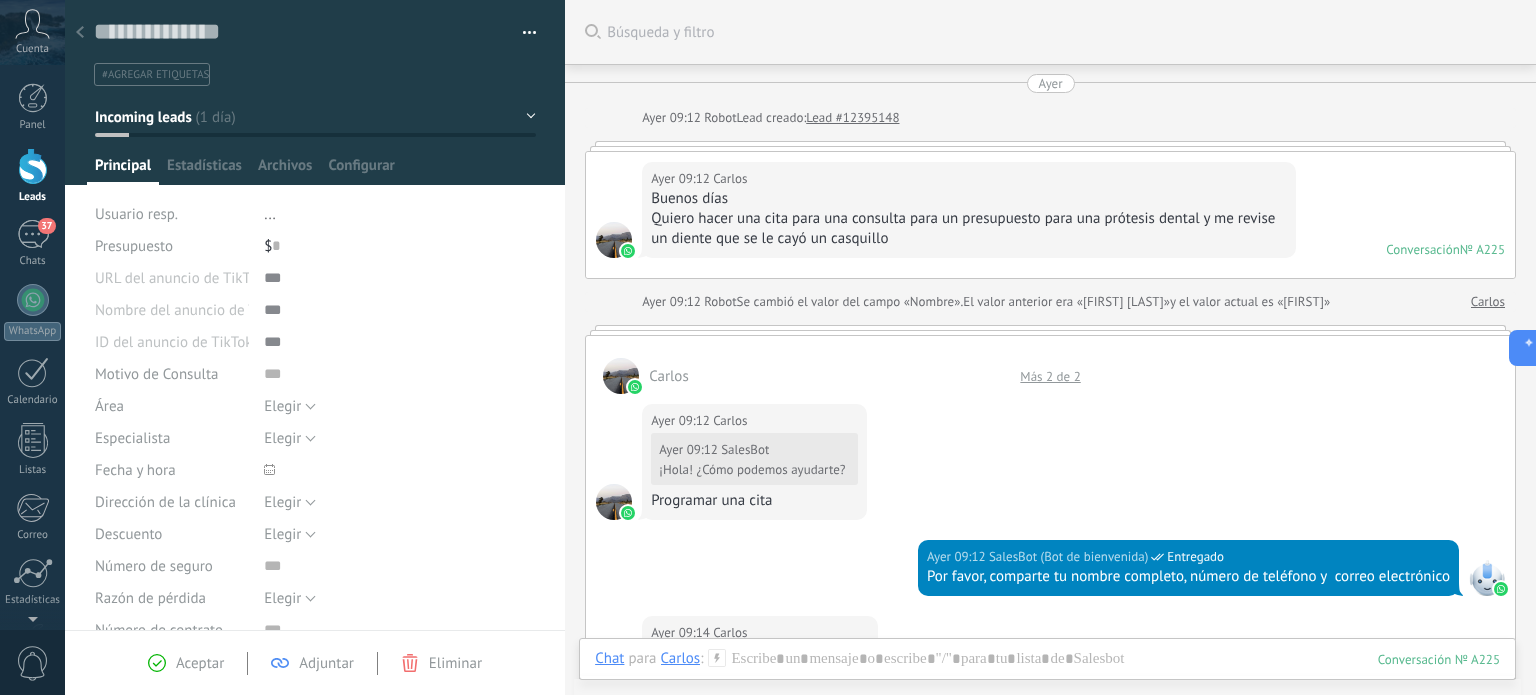 click 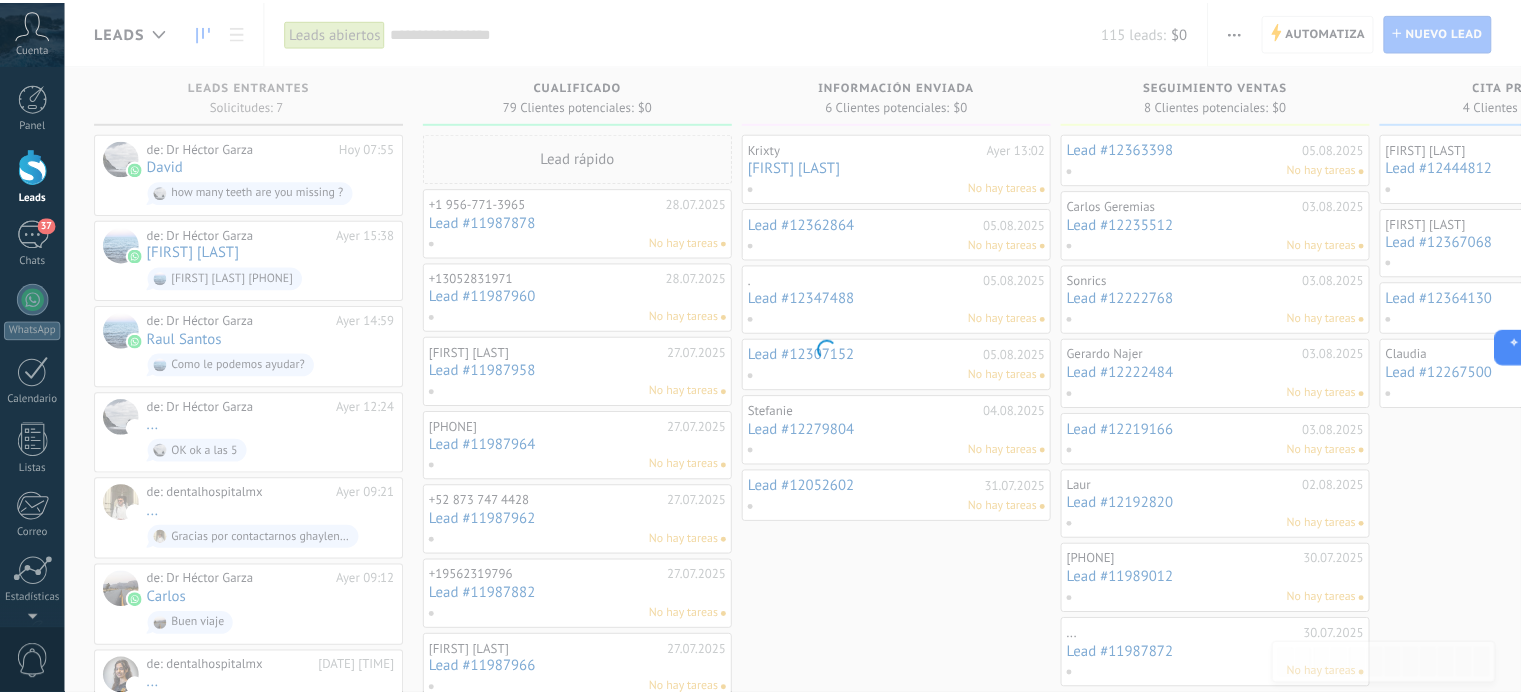 scroll, scrollTop: 0, scrollLeft: 0, axis: both 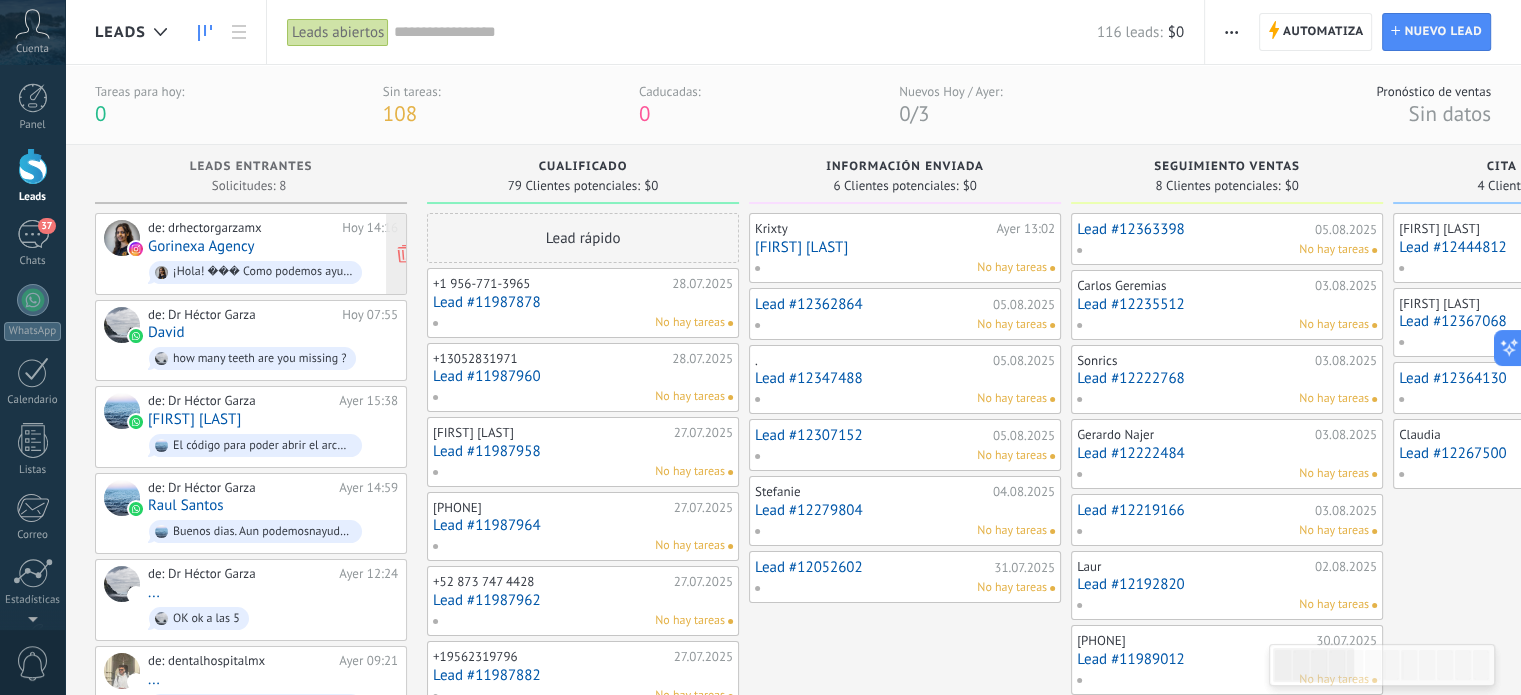 click on "de: dr[NAME] Hoy 14:16 Gorinexa Agency ¡Hola!  Como podemos ayudarte?" at bounding box center [273, 254] 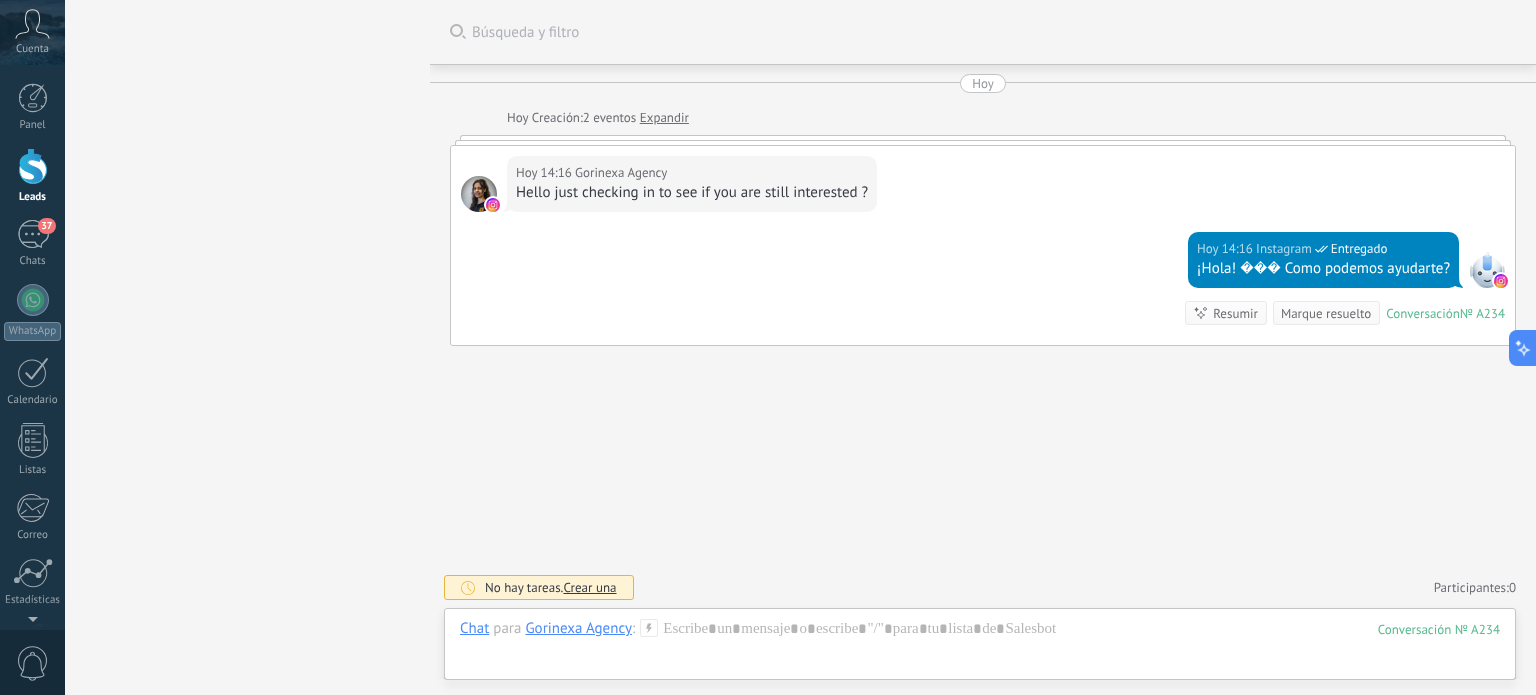 scroll, scrollTop: 0, scrollLeft: 0, axis: both 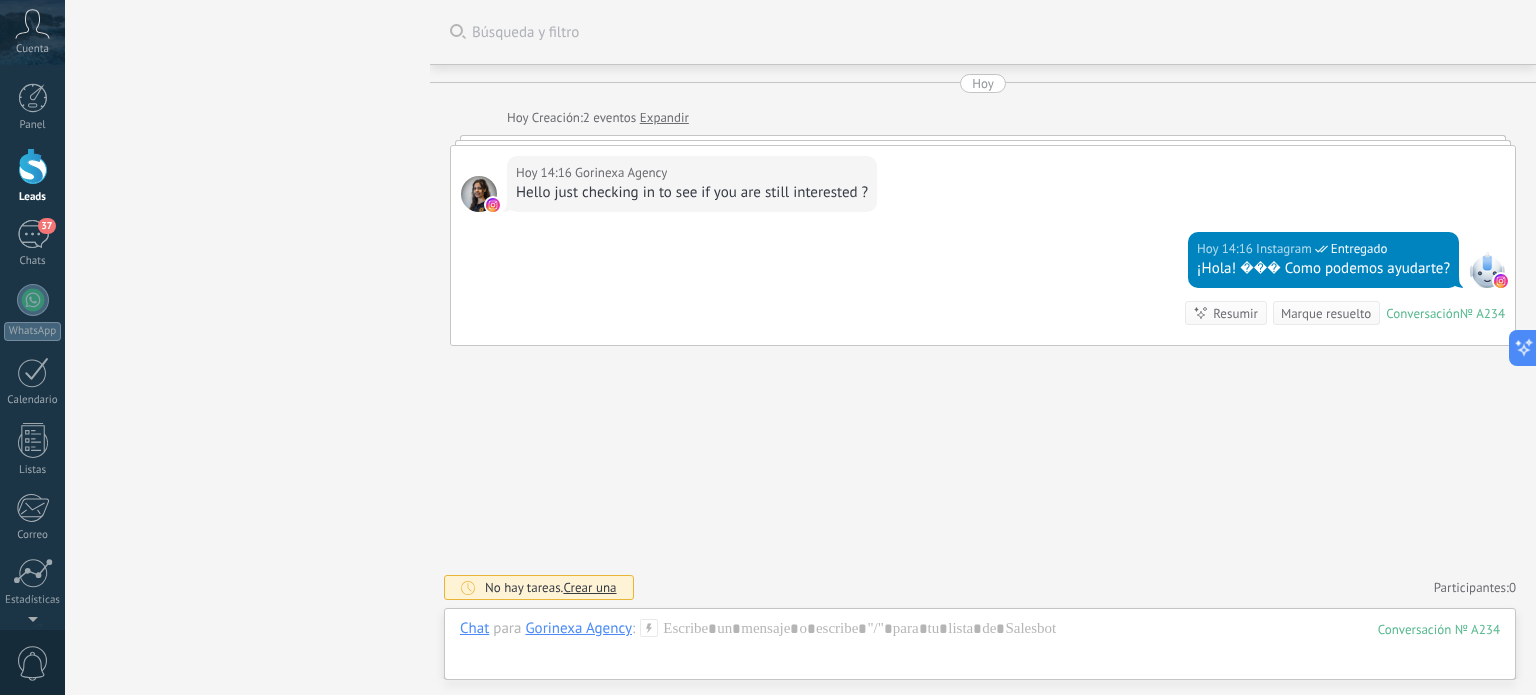 click on "Hoy 14:16 Instagram  Entregado ¡Hola!  Como podemos ayudarte? Conversación  № A234 Conversación № A234 Resumir Resumir Marque resuelto" at bounding box center [983, 288] 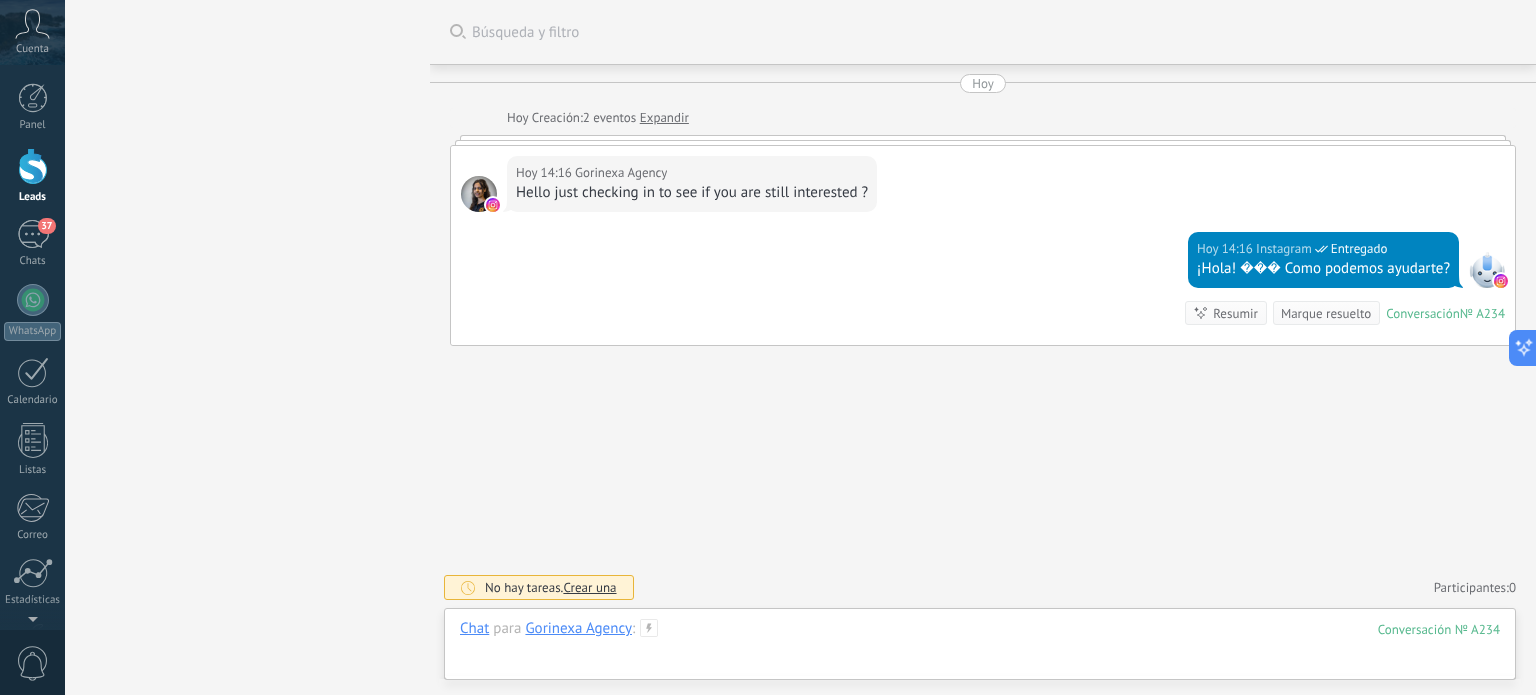 click at bounding box center (980, 649) 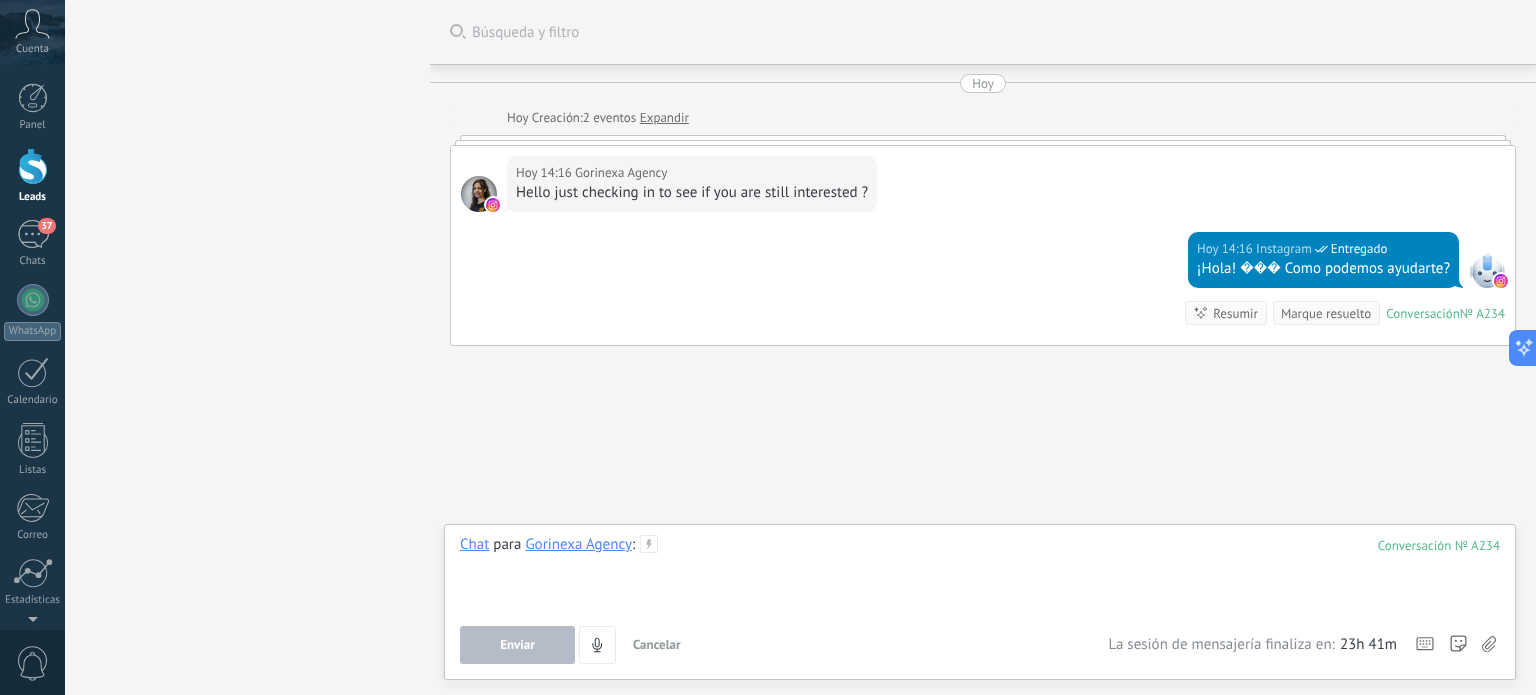 type 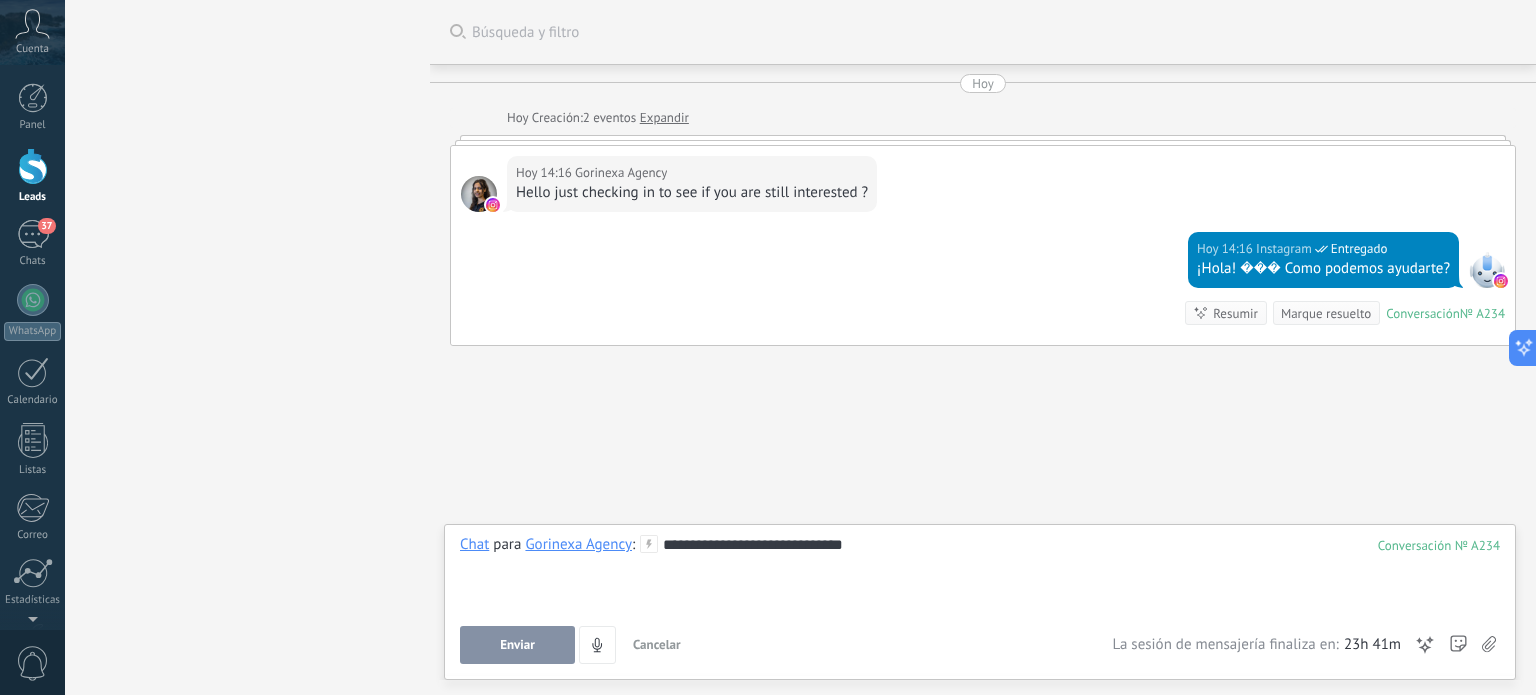 click on "Enviar" at bounding box center (517, 645) 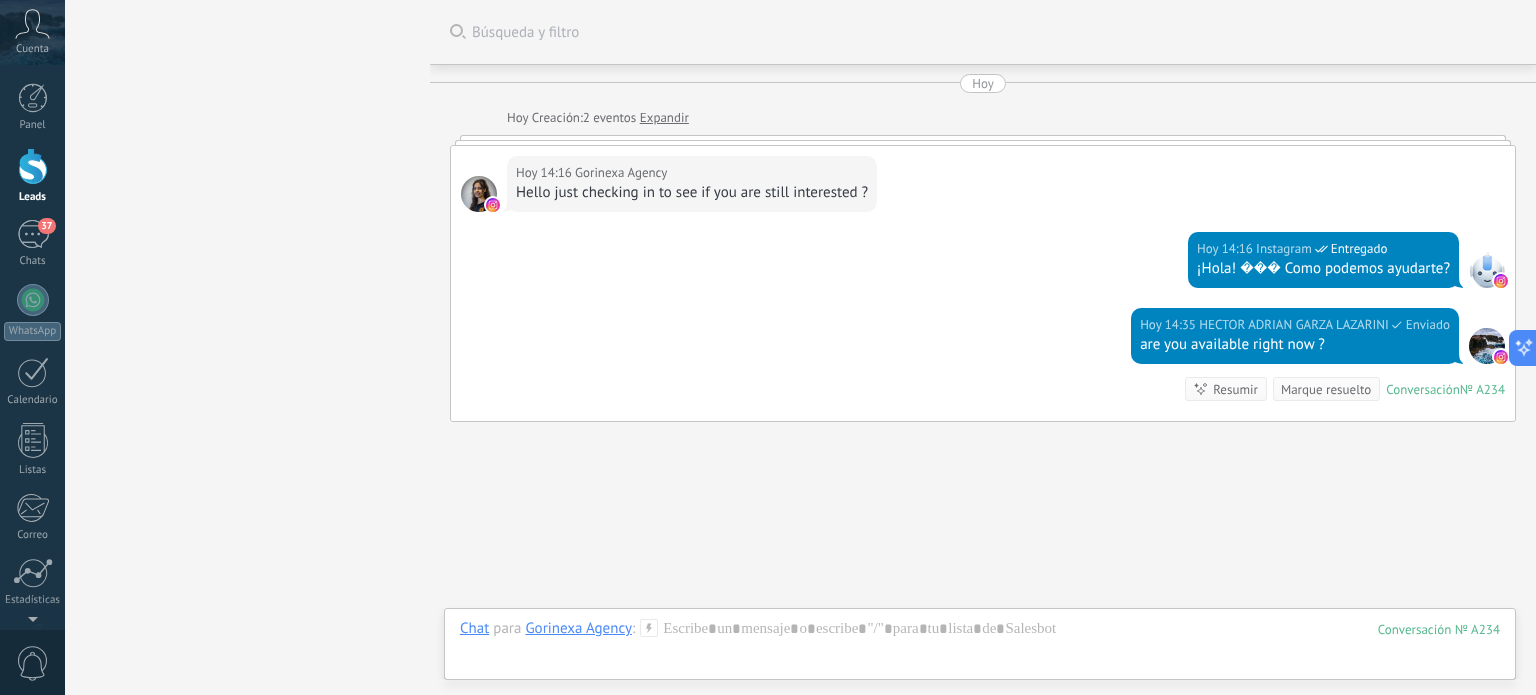 scroll, scrollTop: 75, scrollLeft: 0, axis: vertical 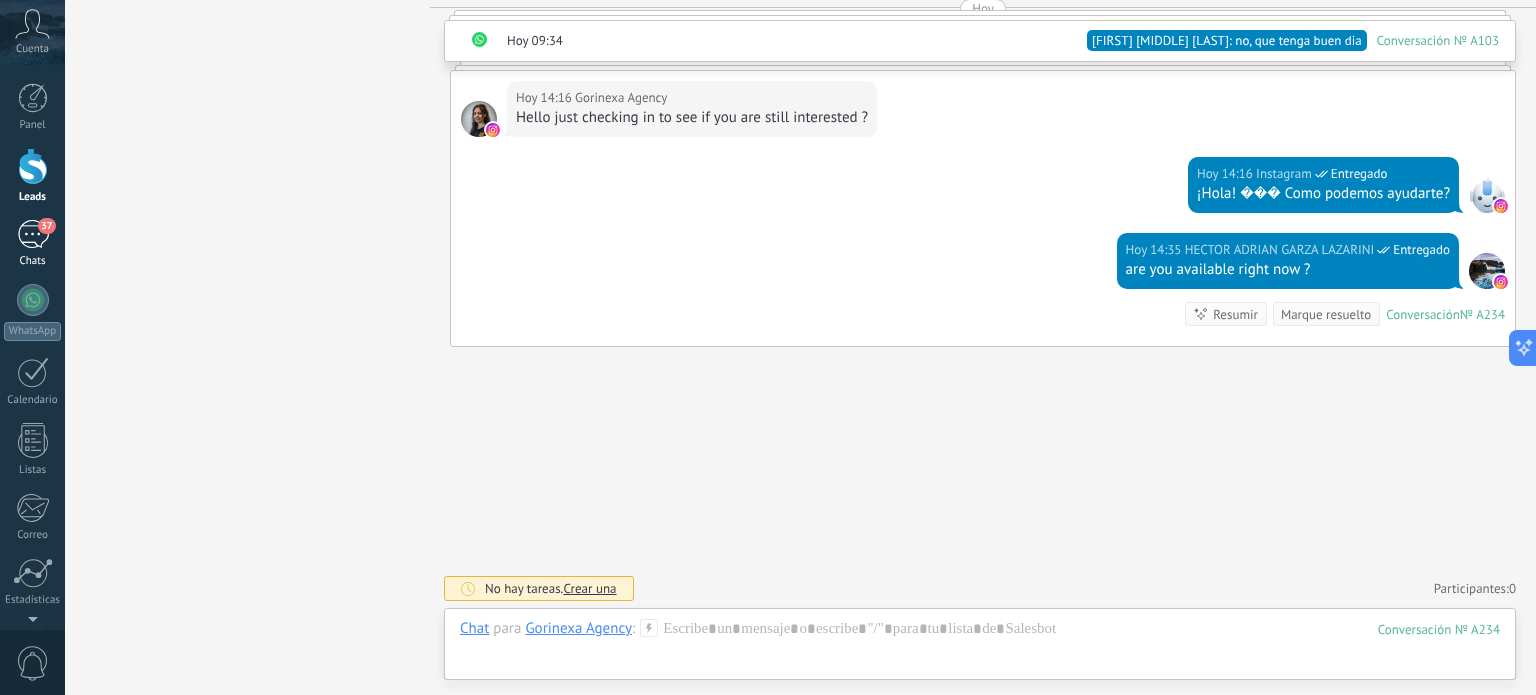 click on "37" at bounding box center [33, 234] 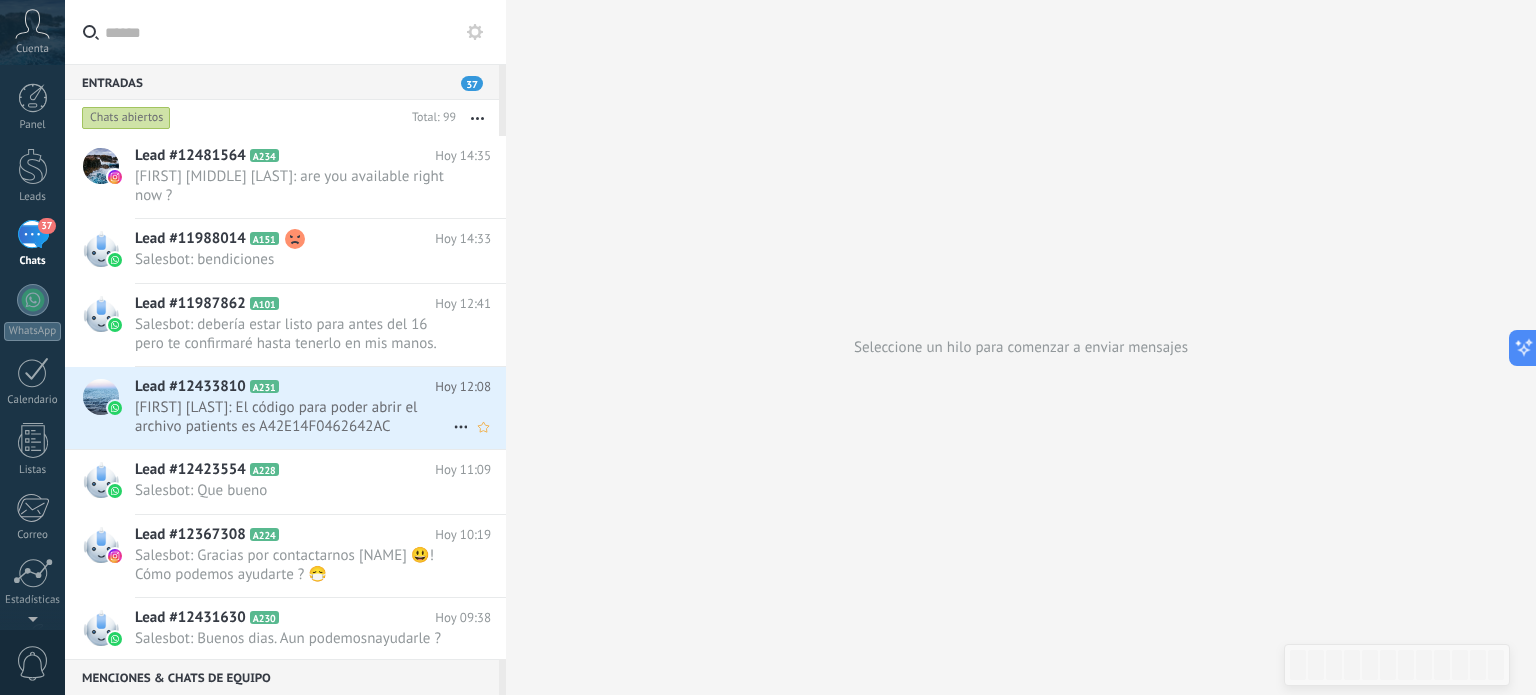 click on "[FIRST] [LAST]: El código para poder abrir el archivo patients es A42E14F0462642AC" at bounding box center (294, 417) 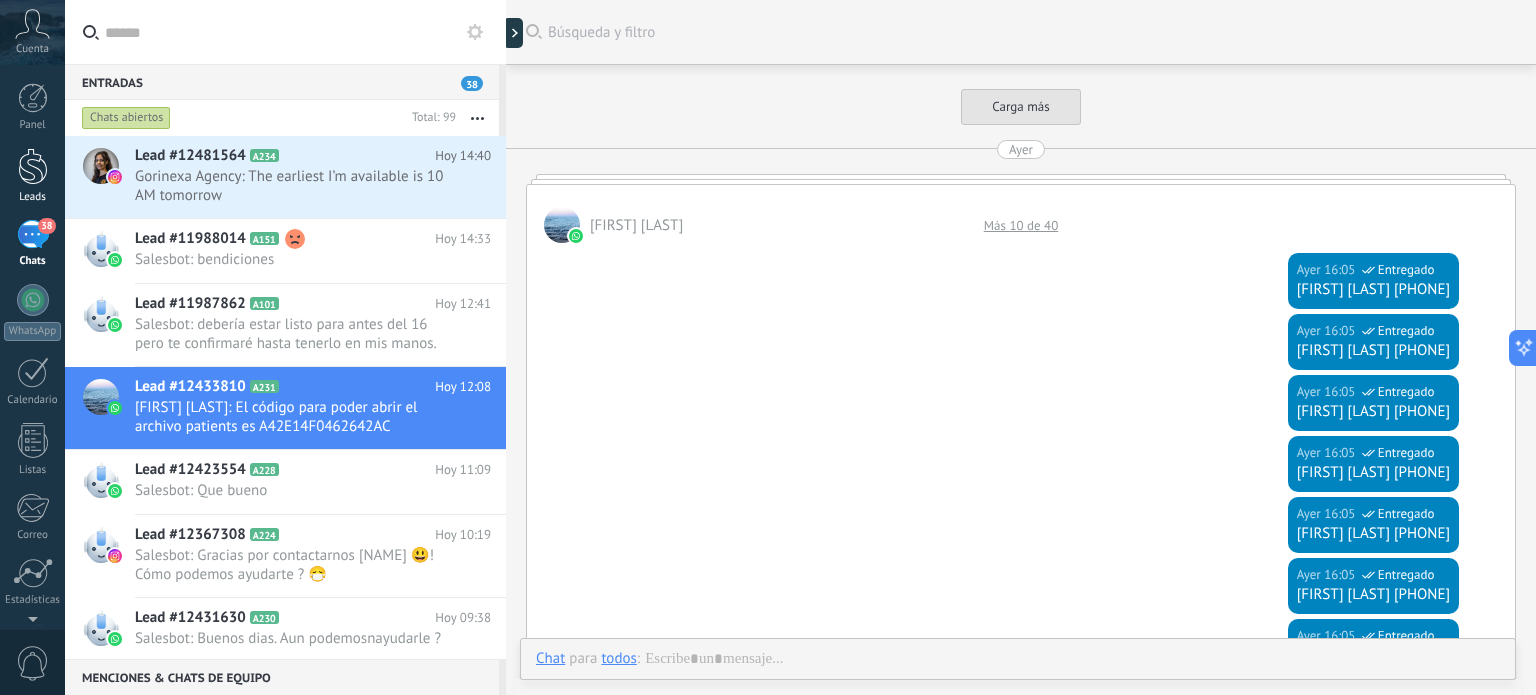 click at bounding box center [33, 166] 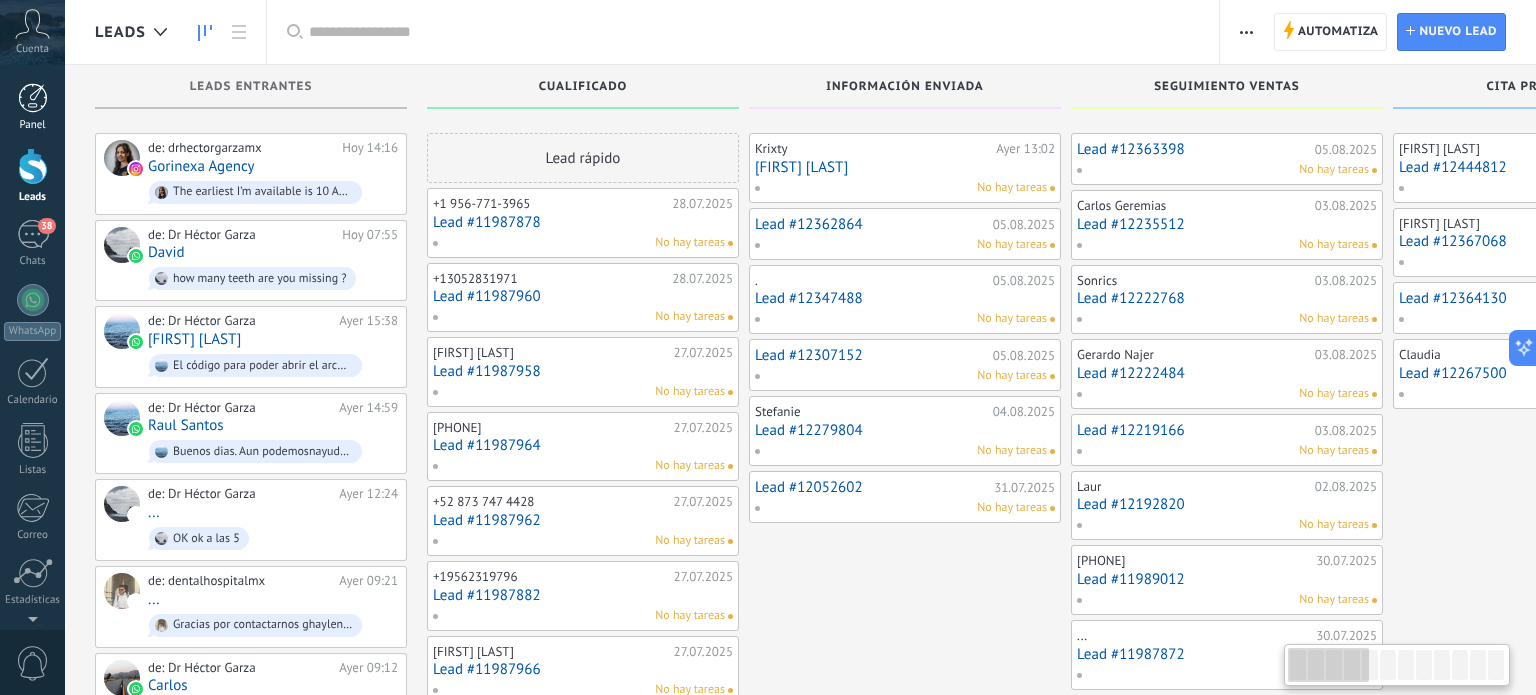 click at bounding box center [33, 98] 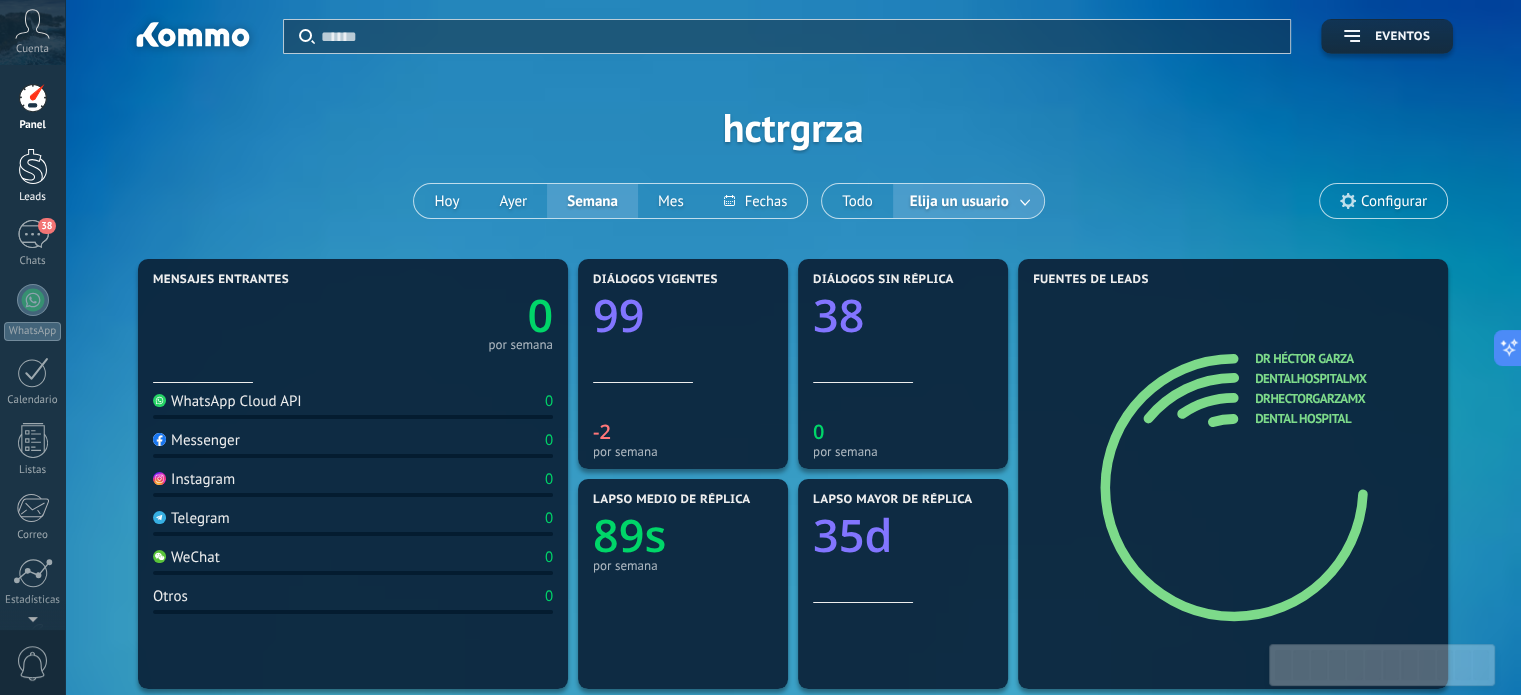 click on "Leads" at bounding box center (32, 176) 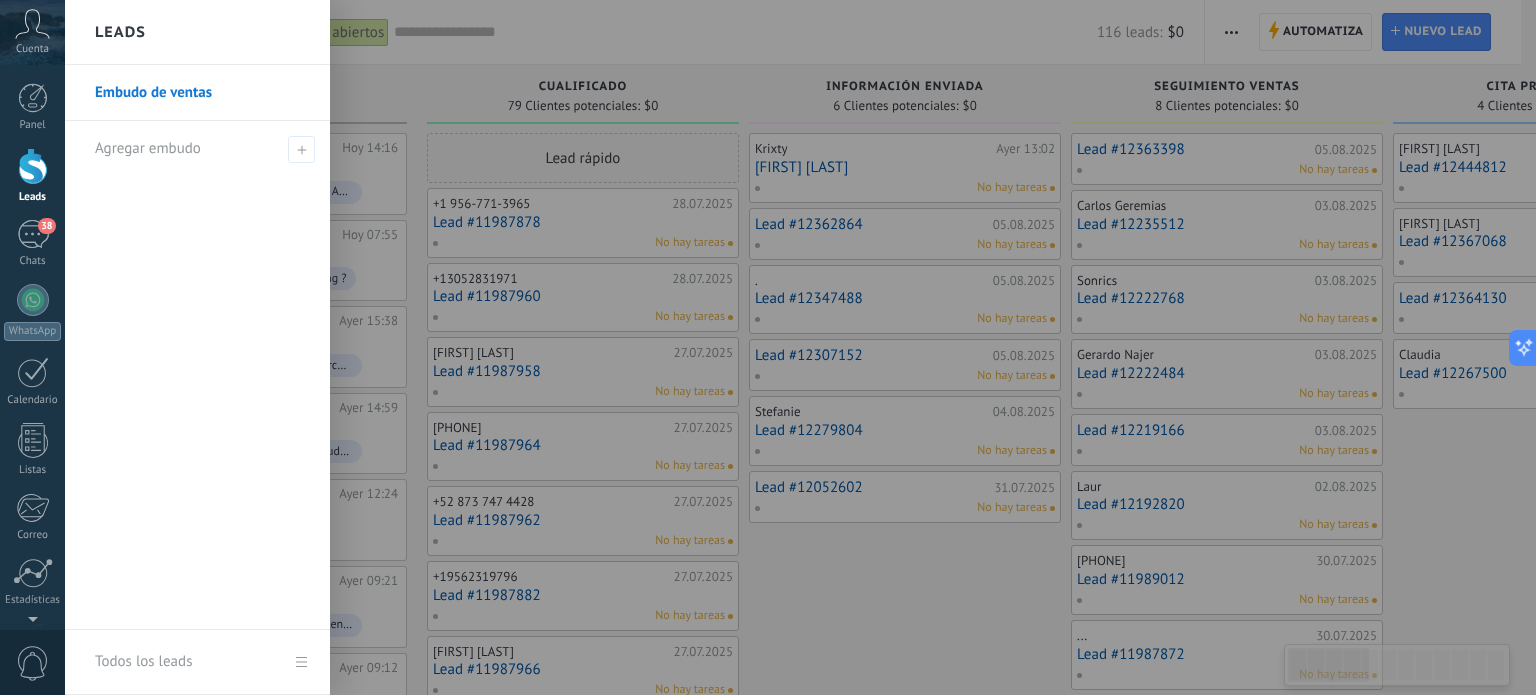 click at bounding box center (33, 166) 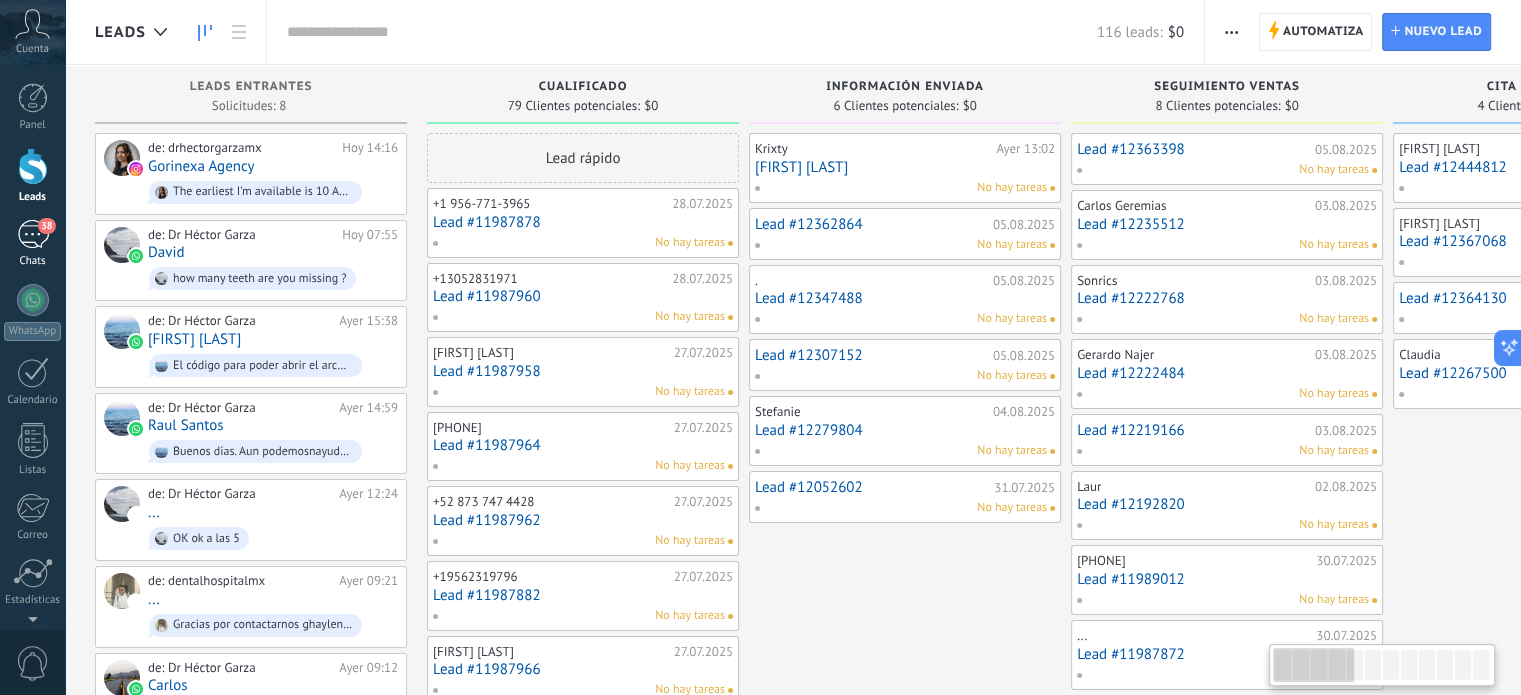 click on "38" at bounding box center (33, 234) 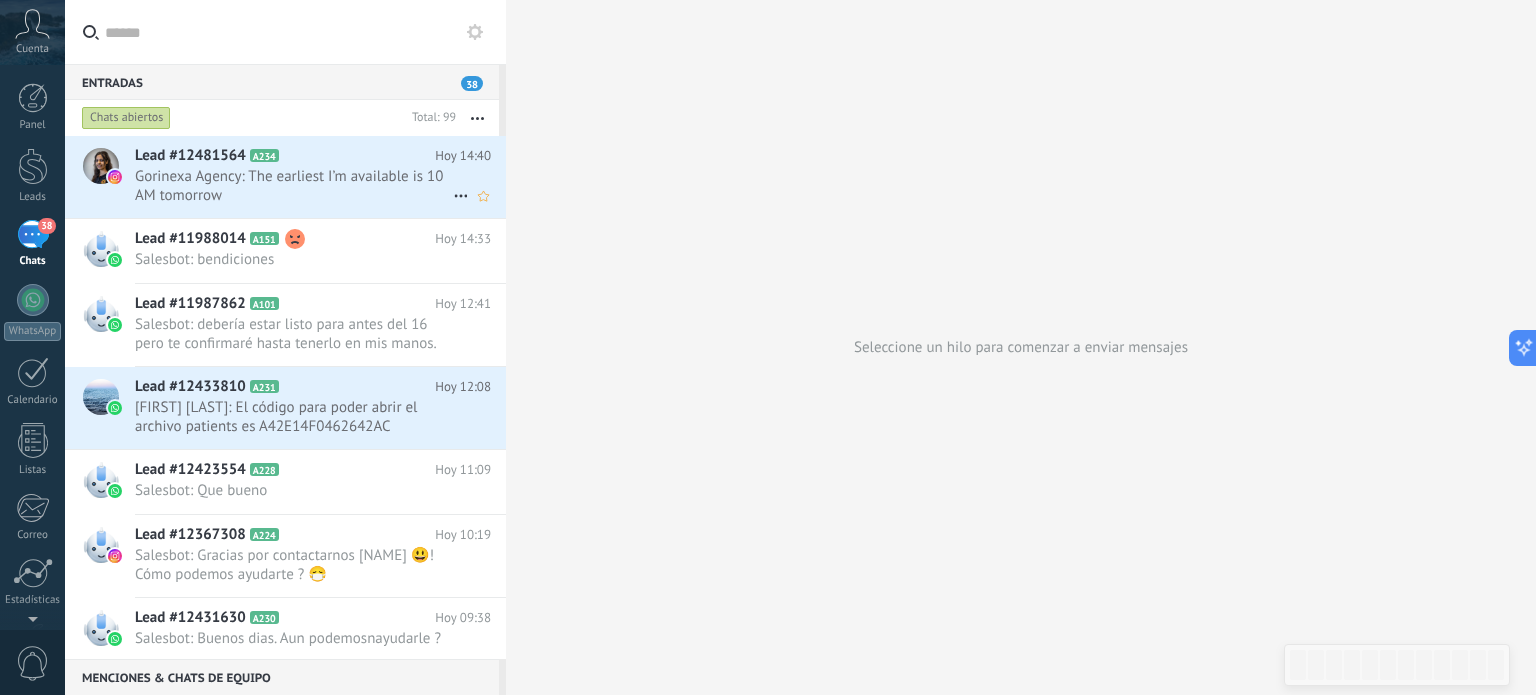 click on "Gorinexa Agency: The earliest I’m available is 10 AM tomorrow" at bounding box center (294, 186) 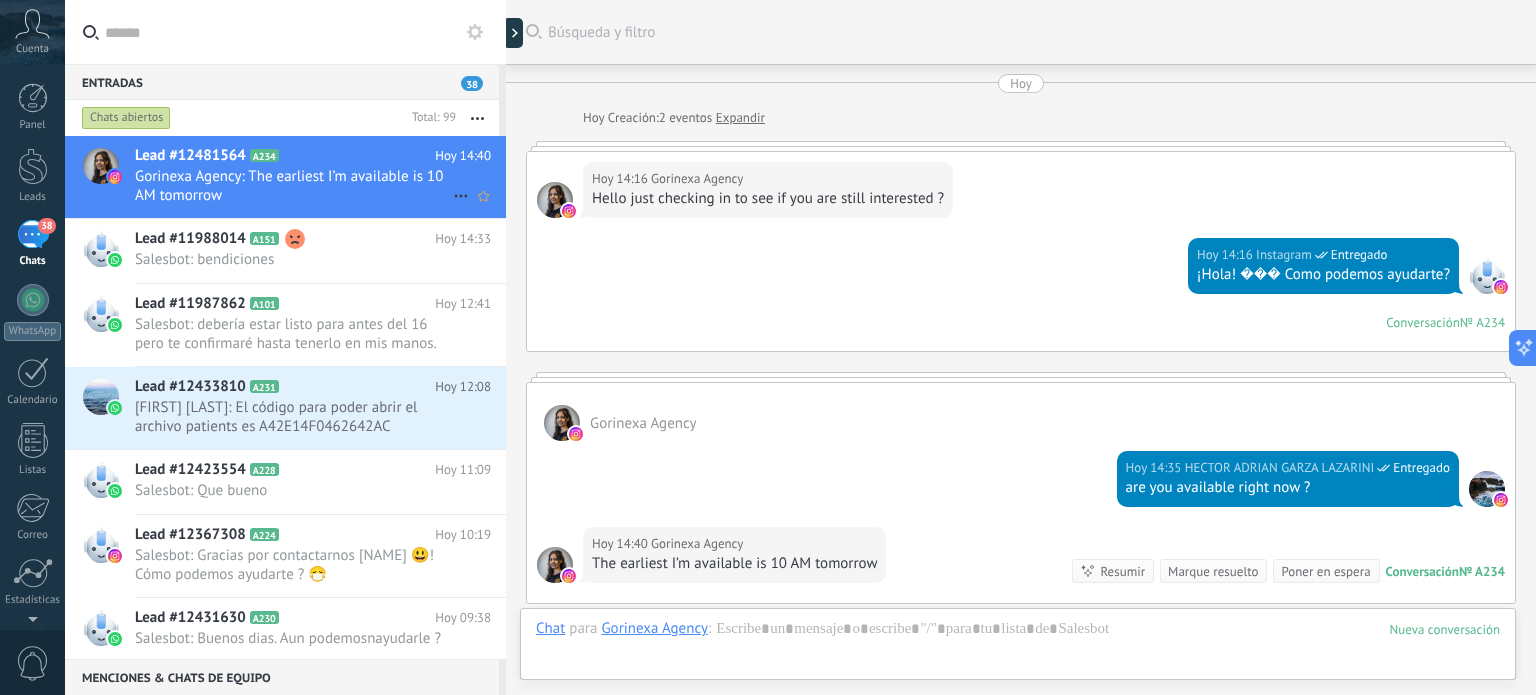 scroll, scrollTop: 256, scrollLeft: 0, axis: vertical 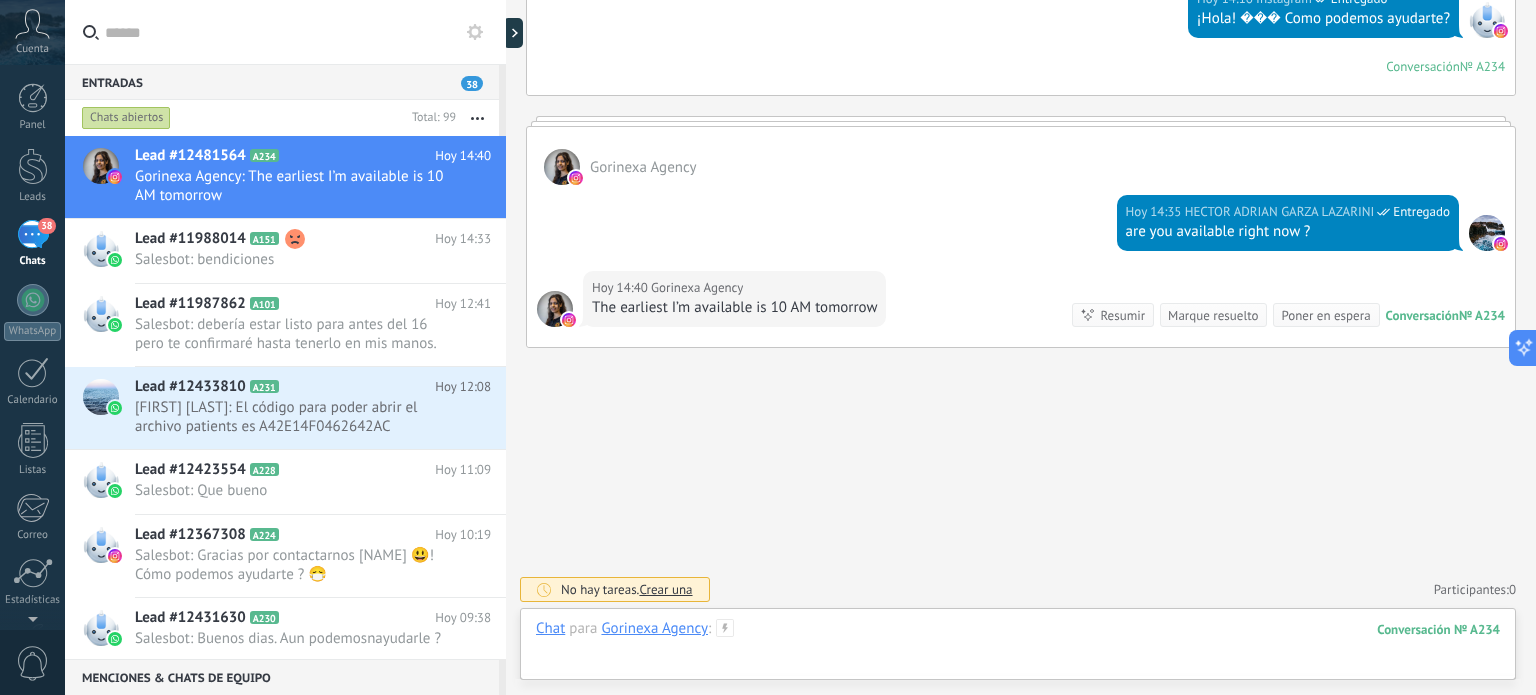 click at bounding box center [1018, 649] 